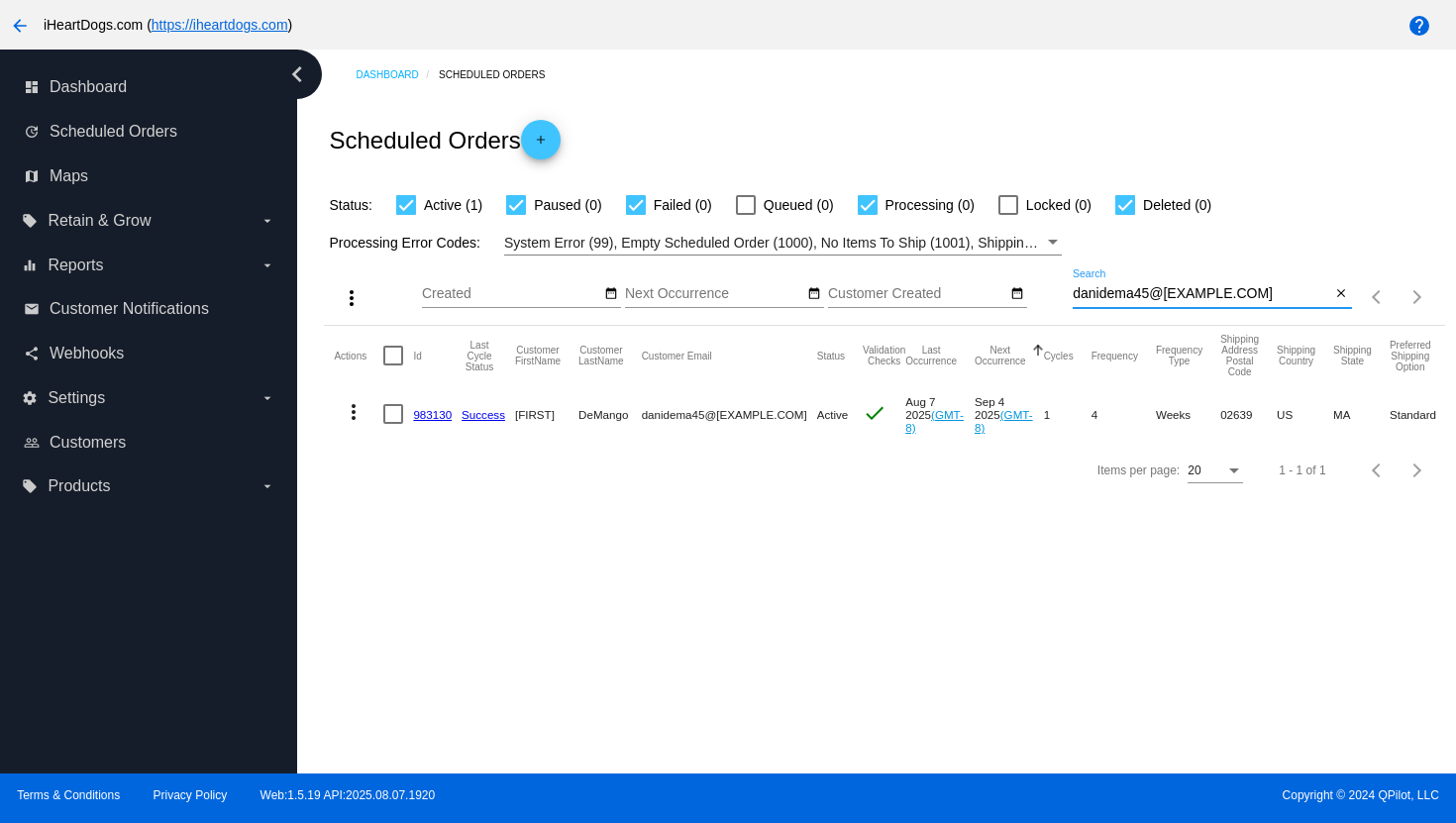 scroll, scrollTop: 0, scrollLeft: 0, axis: both 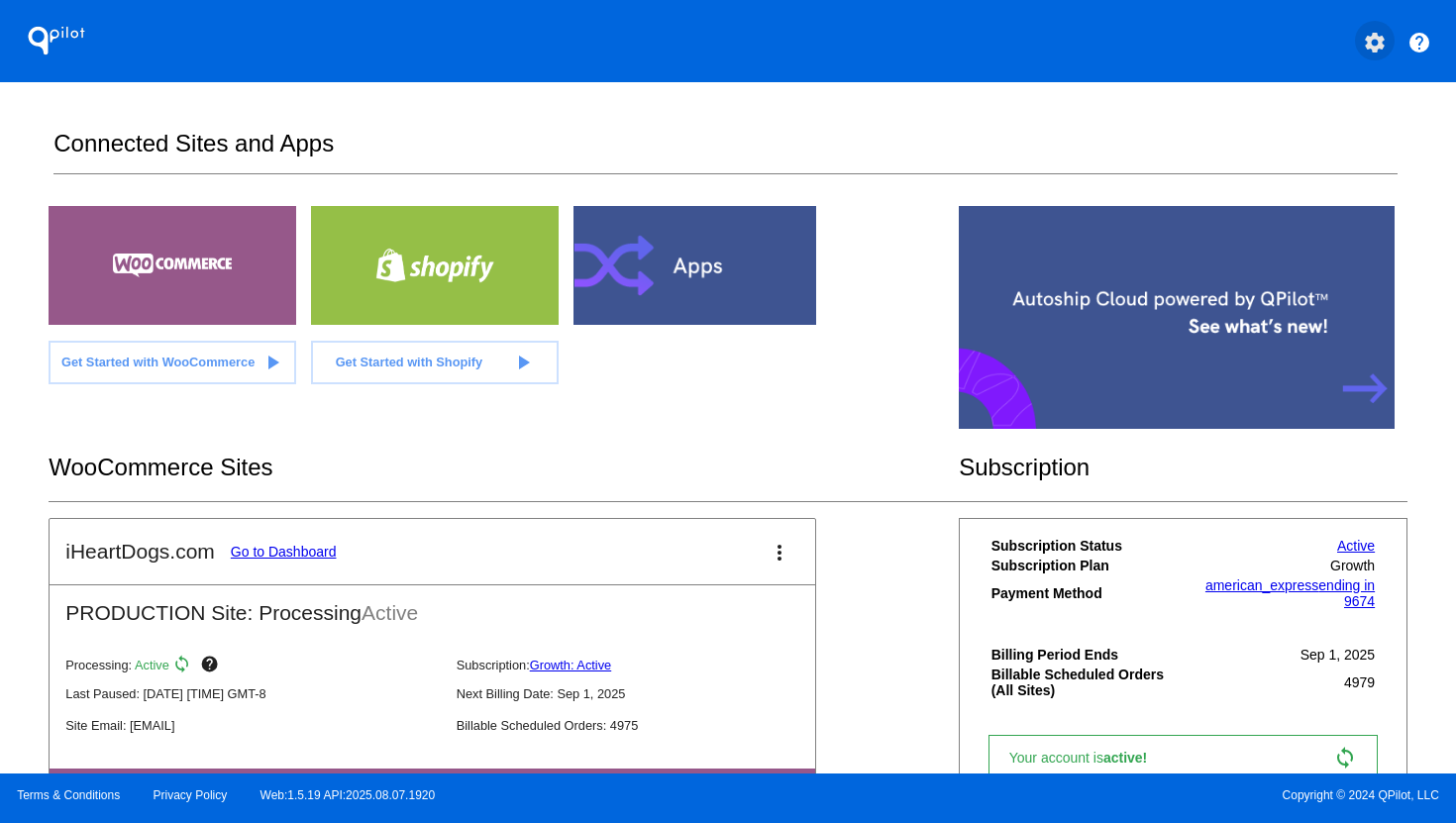 click on "settings" at bounding box center (1375, 43) 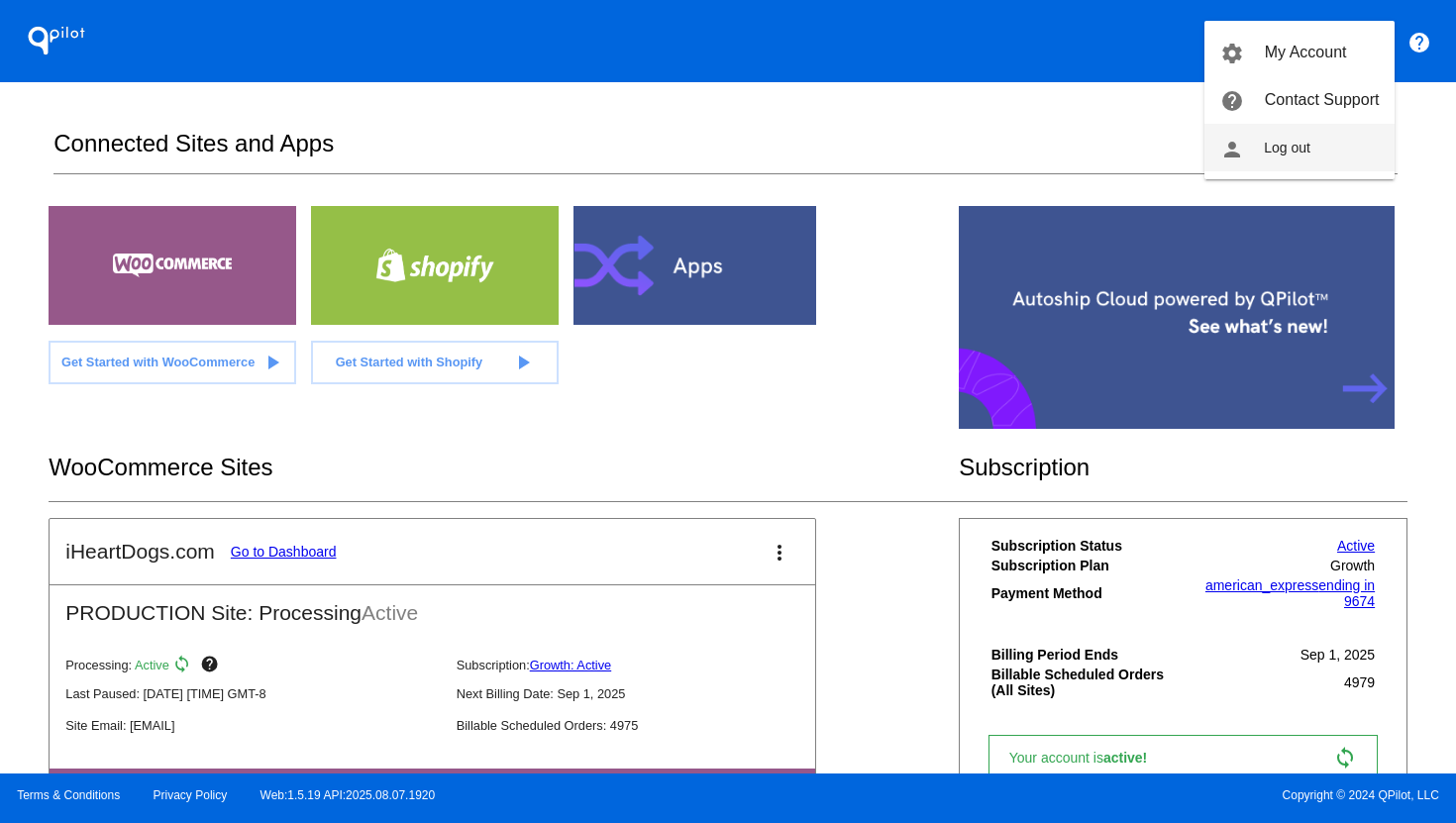 click on "person
Log out" at bounding box center (1300, 148) 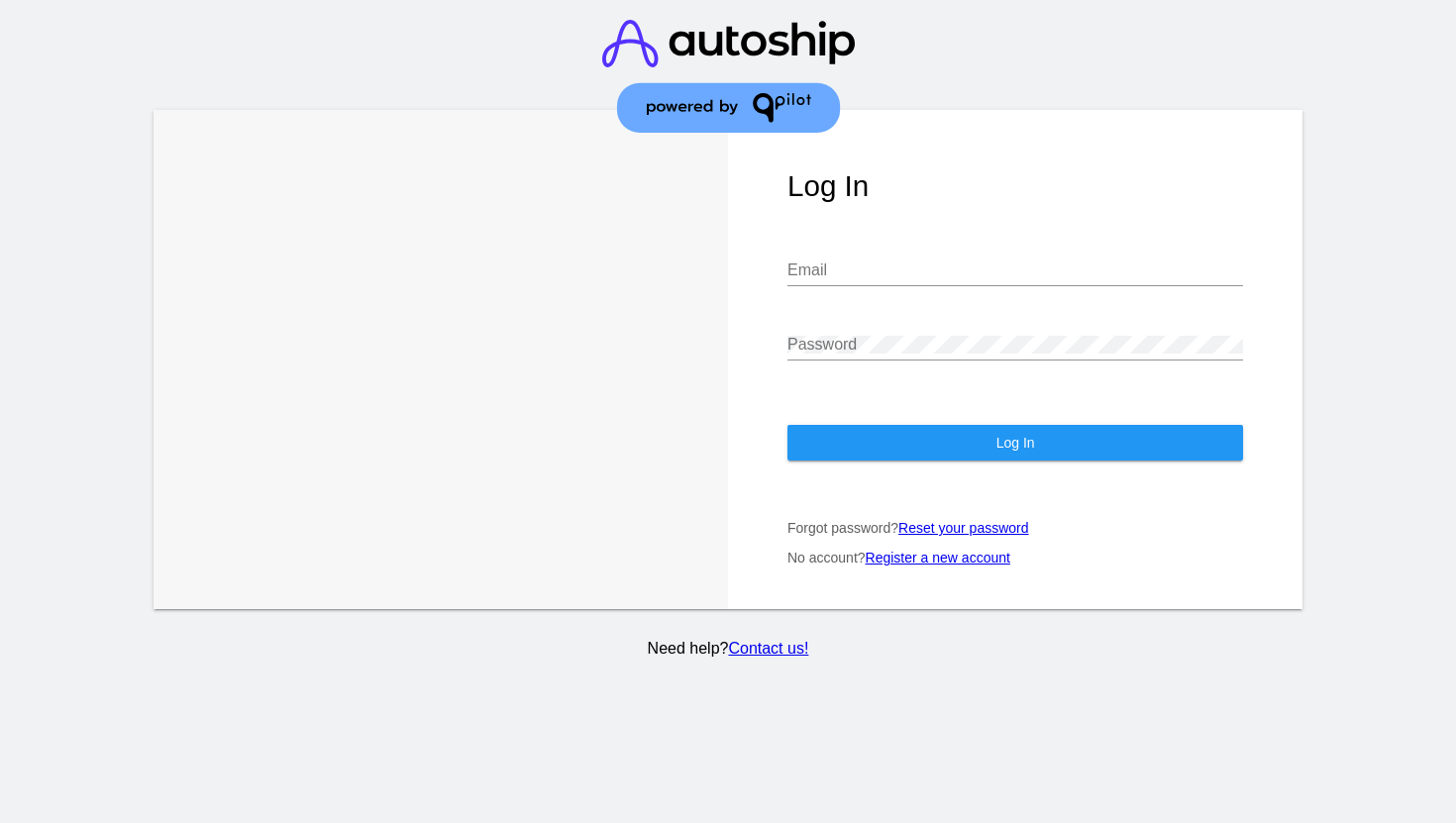 click on "Email" 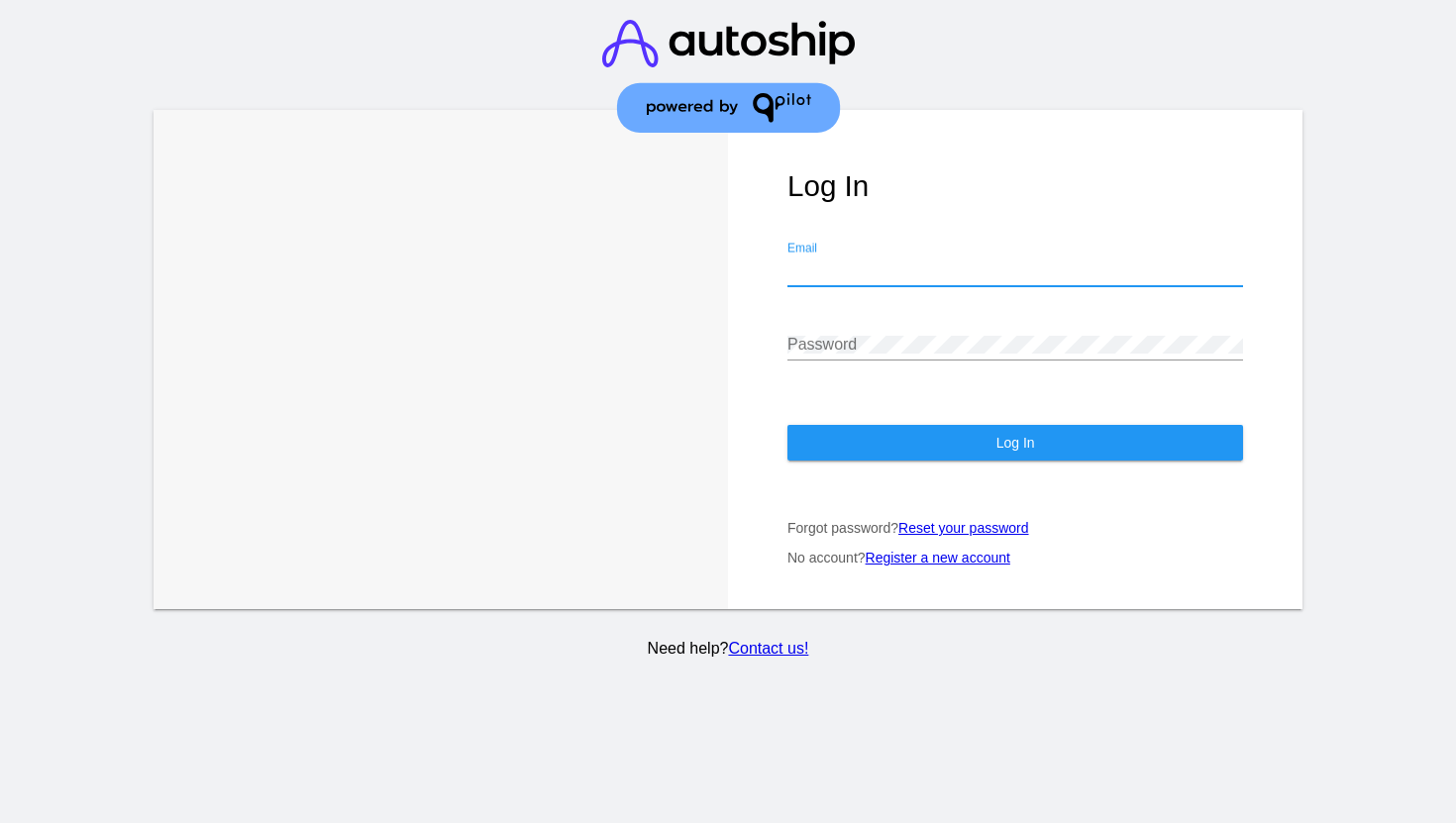 type on "ivan@[EXAMPLE.COM]" 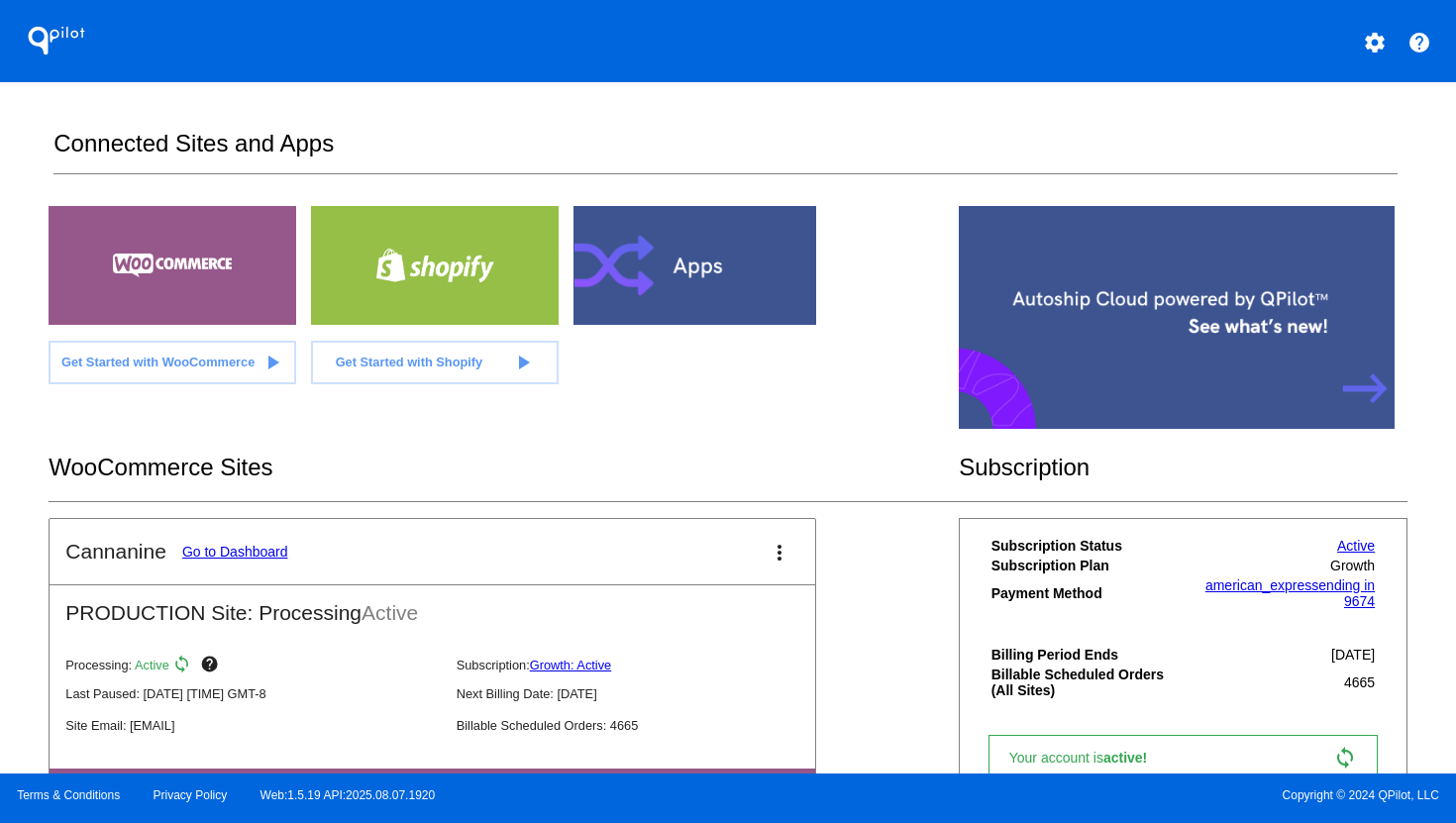 click on "Go to Dashboard" at bounding box center (235, 552) 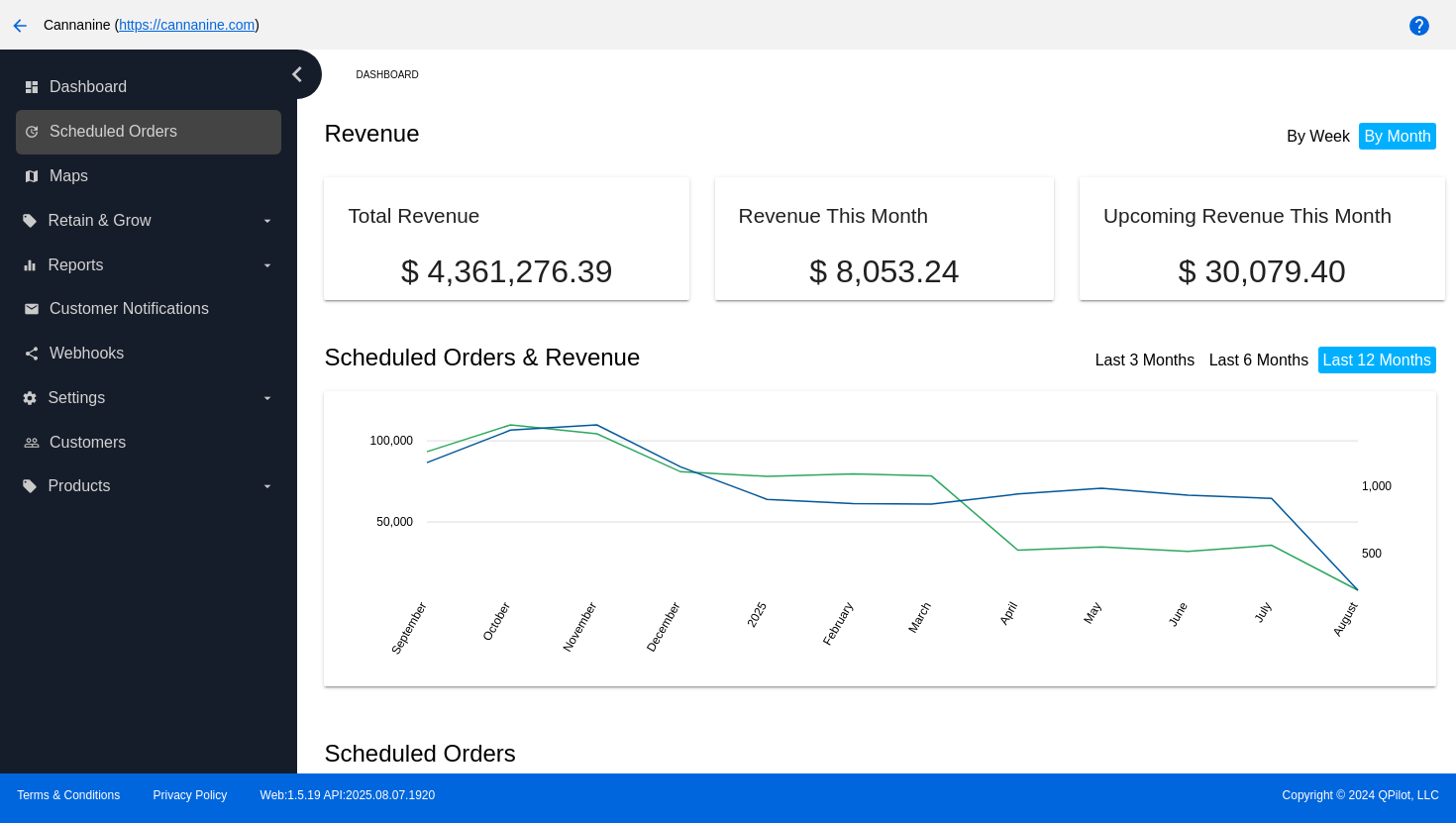click on "update
Scheduled Orders" at bounding box center (150, 132) 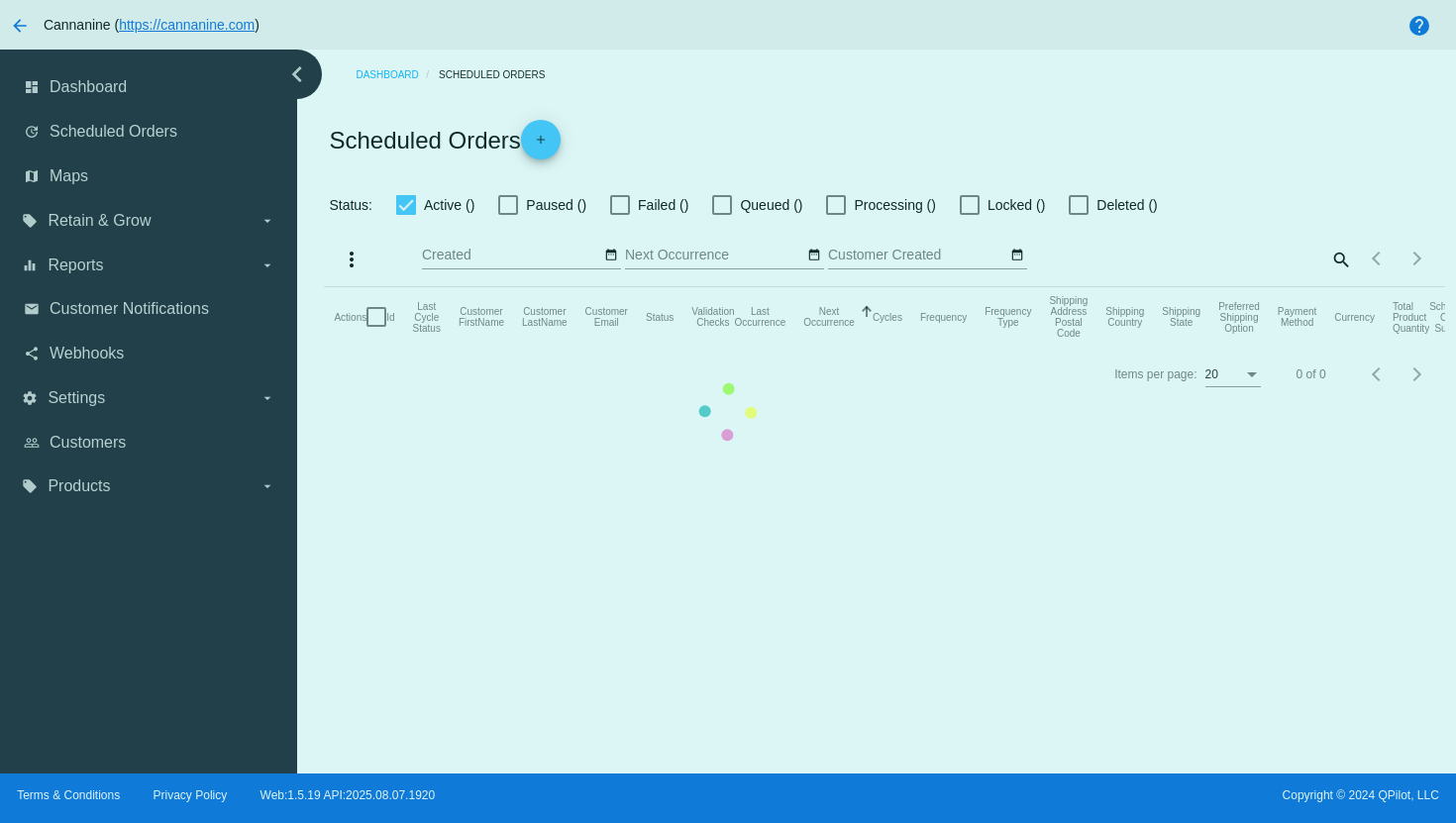 checkbox on "true" 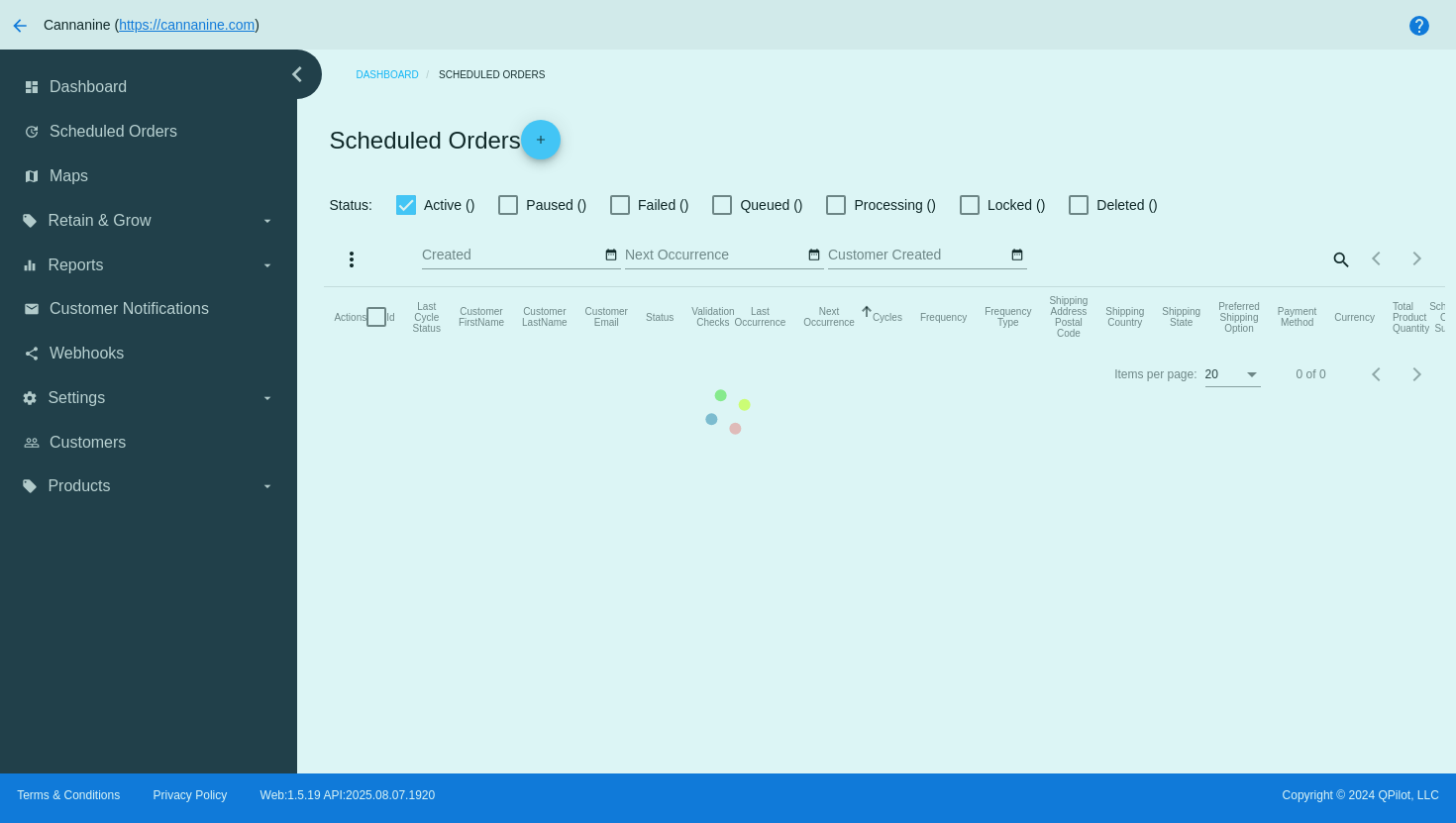 checkbox on "true" 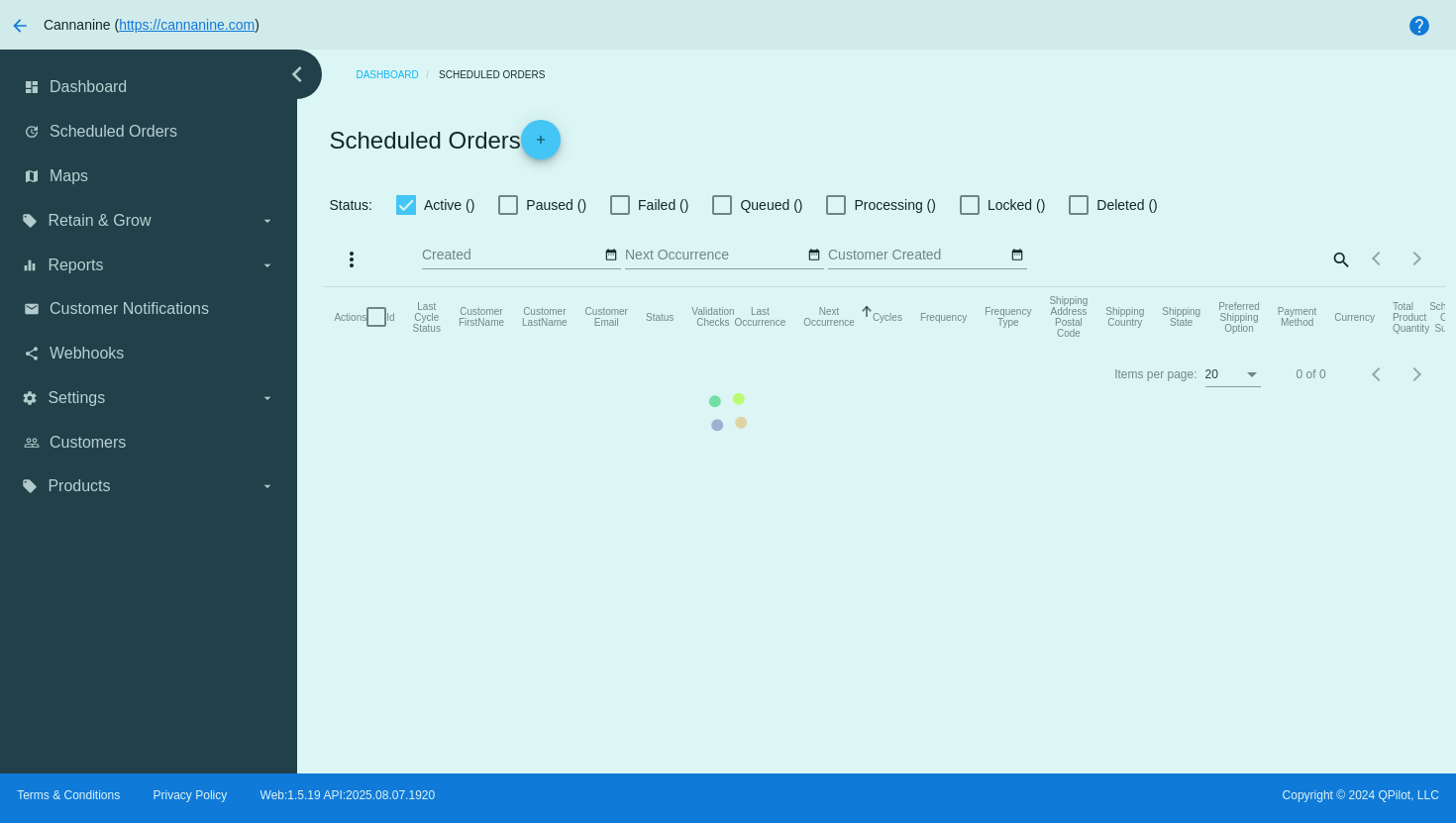 checkbox on "true" 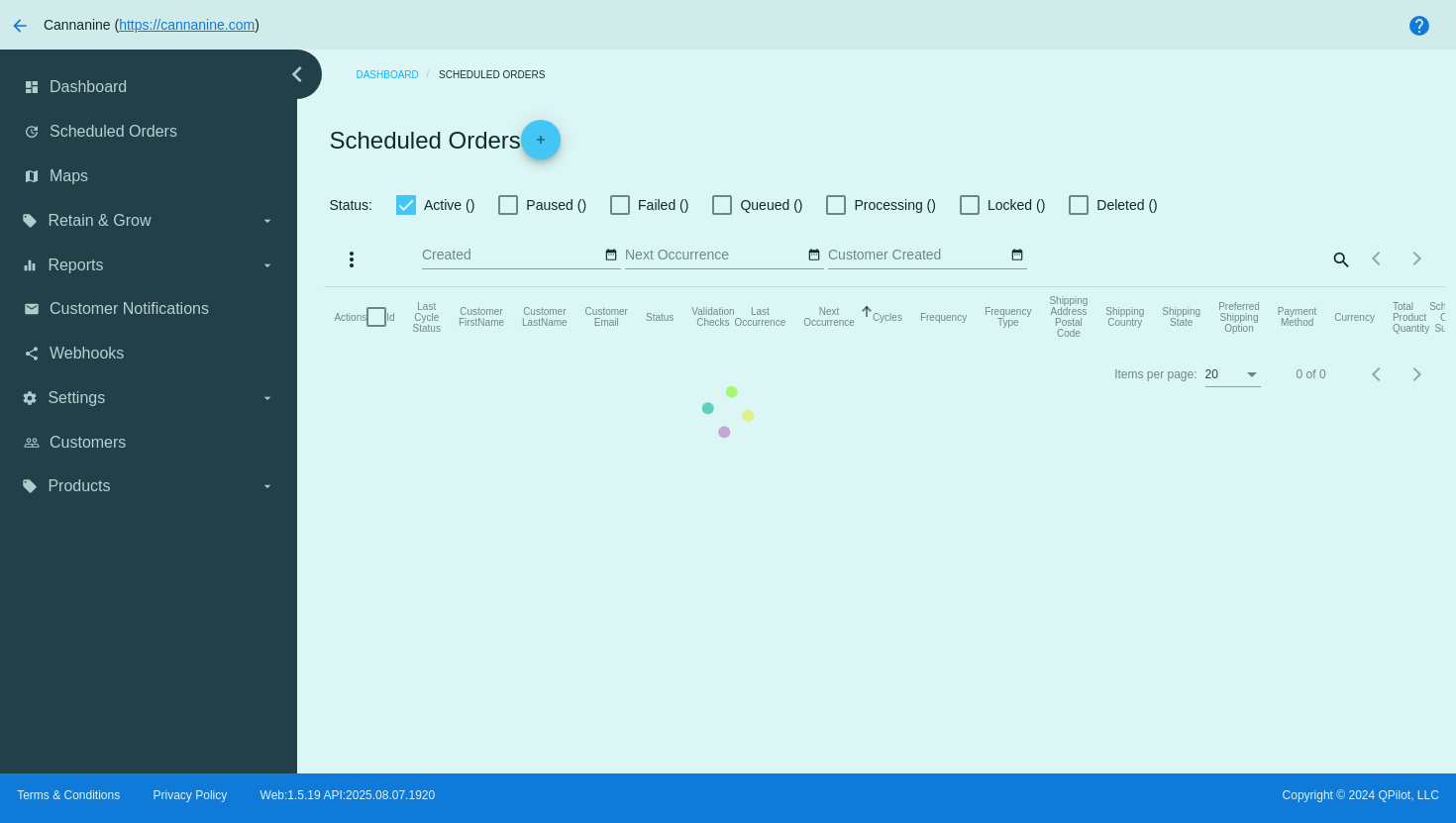 checkbox on "true" 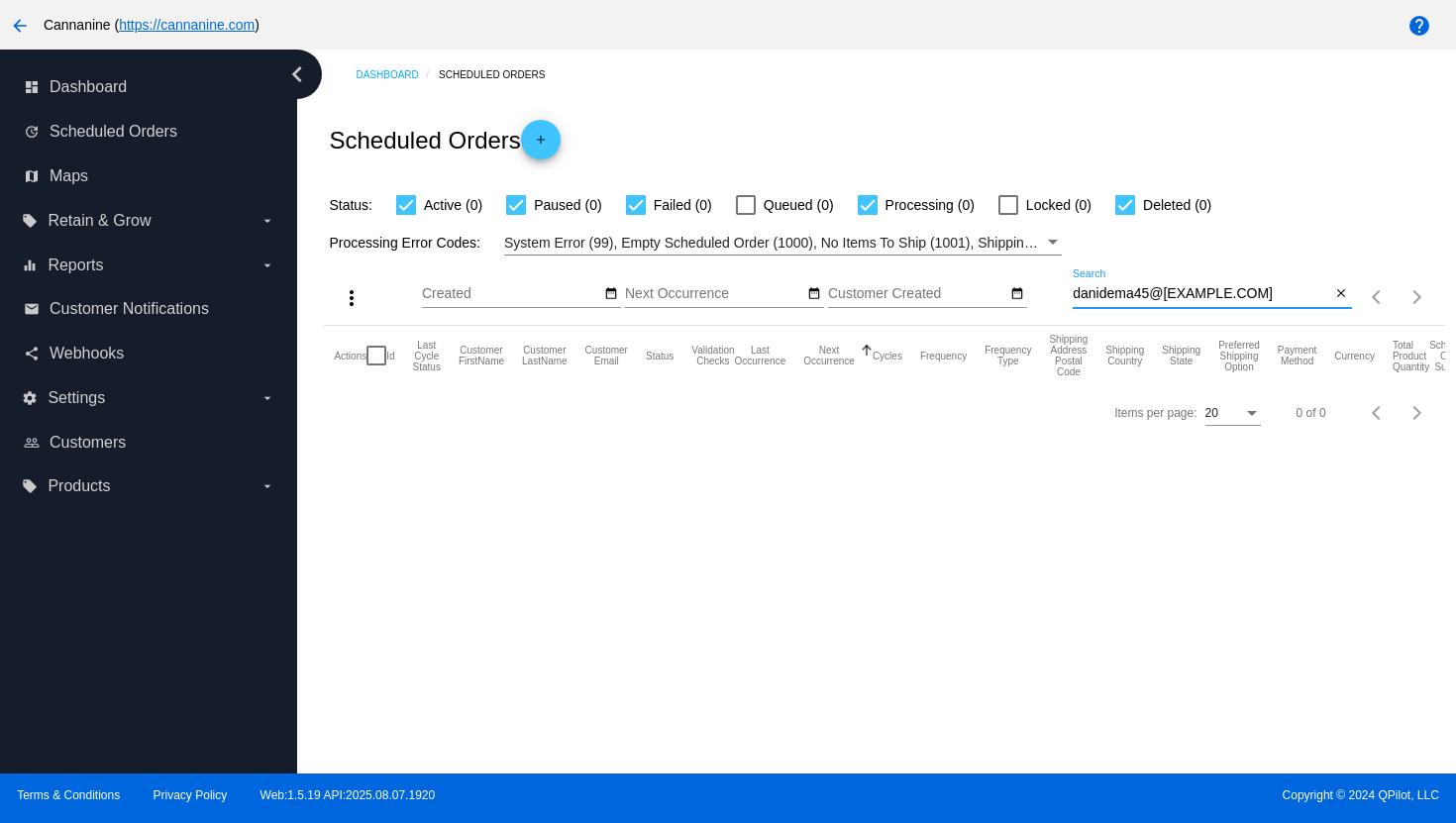 drag, startPoint x: 1245, startPoint y: 288, endPoint x: 1057, endPoint y: 293, distance: 188.06648 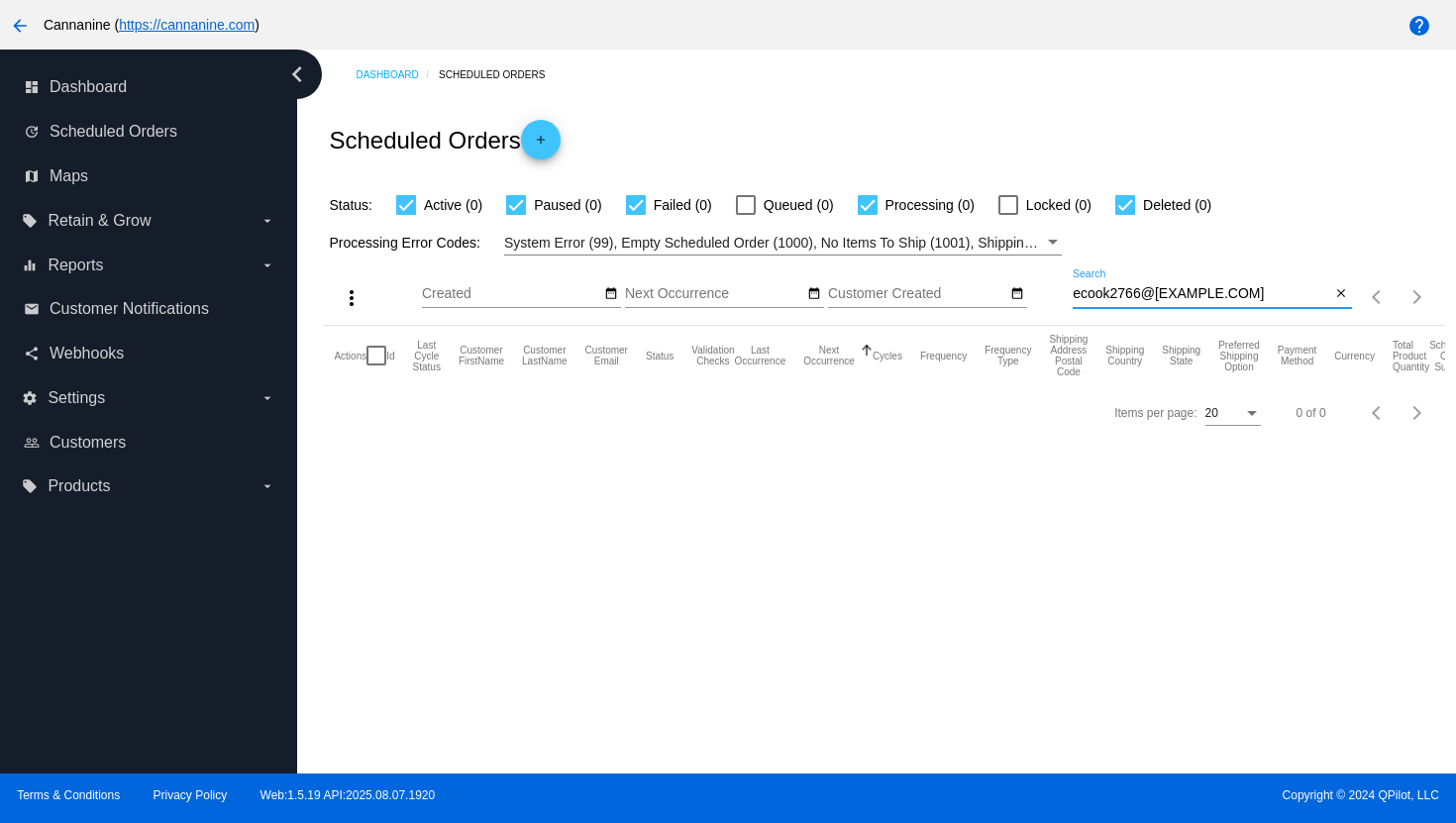 drag, startPoint x: 1260, startPoint y: 292, endPoint x: 1027, endPoint y: 301, distance: 233.17375 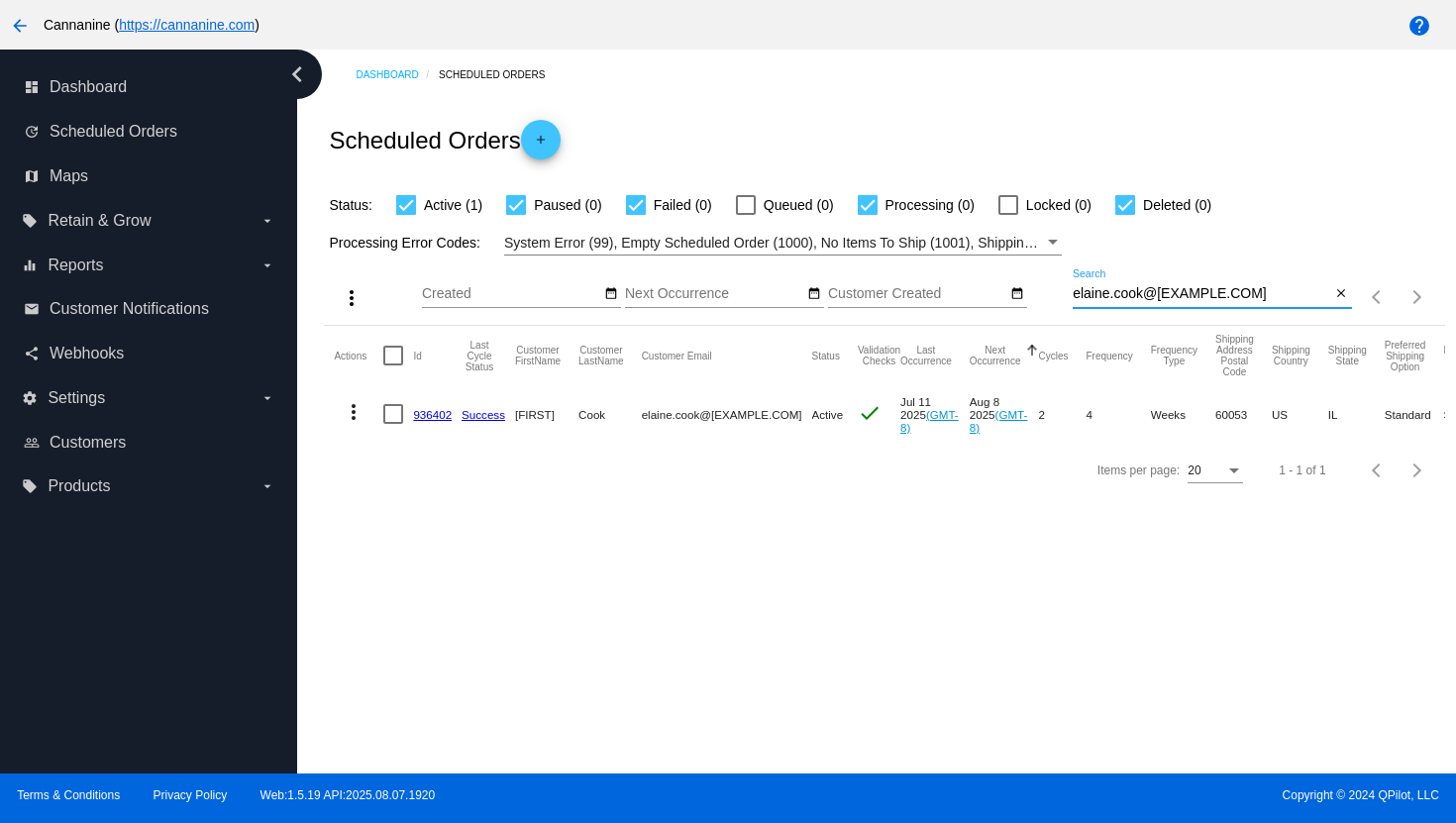 type on "elaine.cook@[EXAMPLE.COM]" 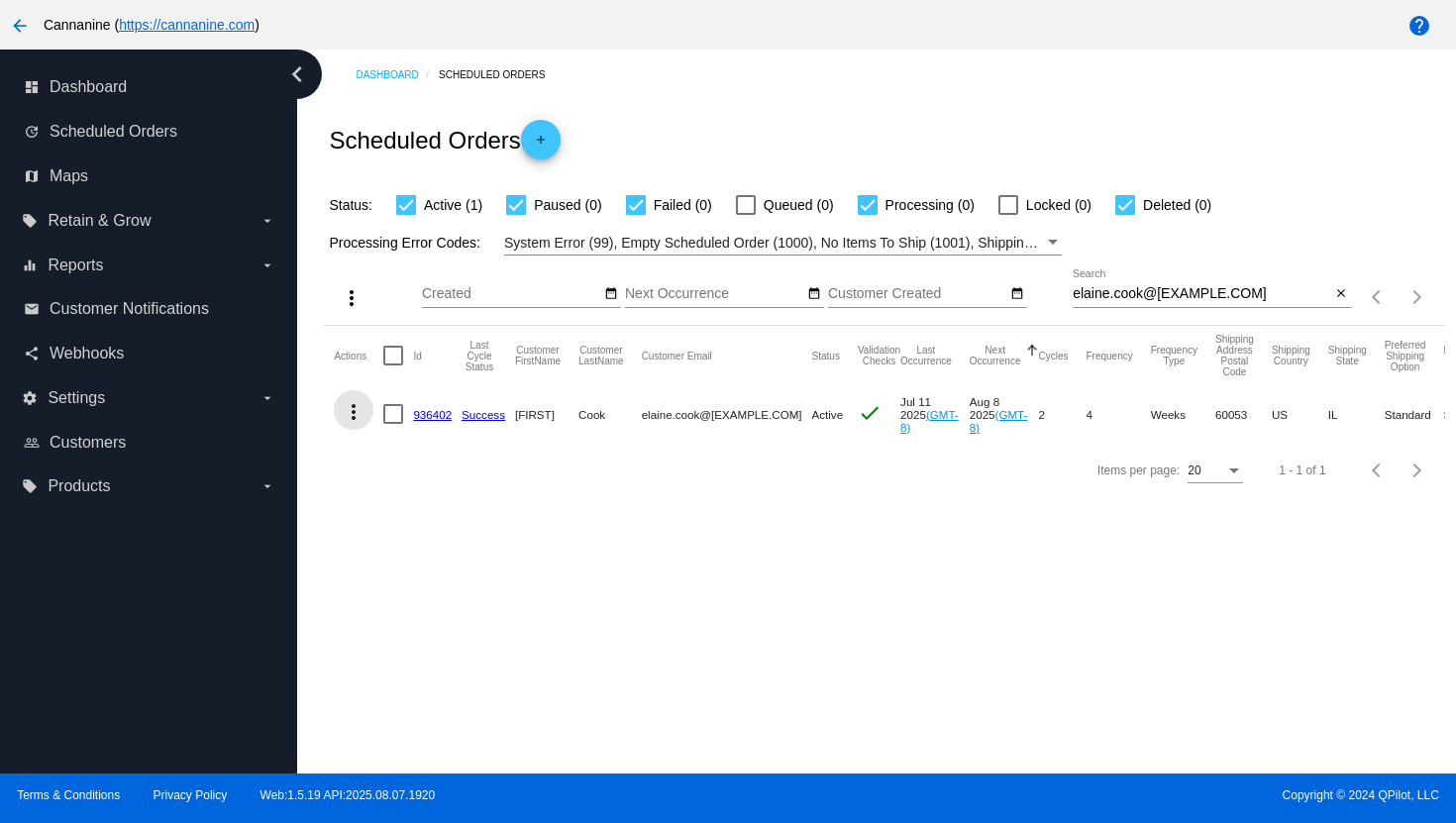 click on "more_vert" 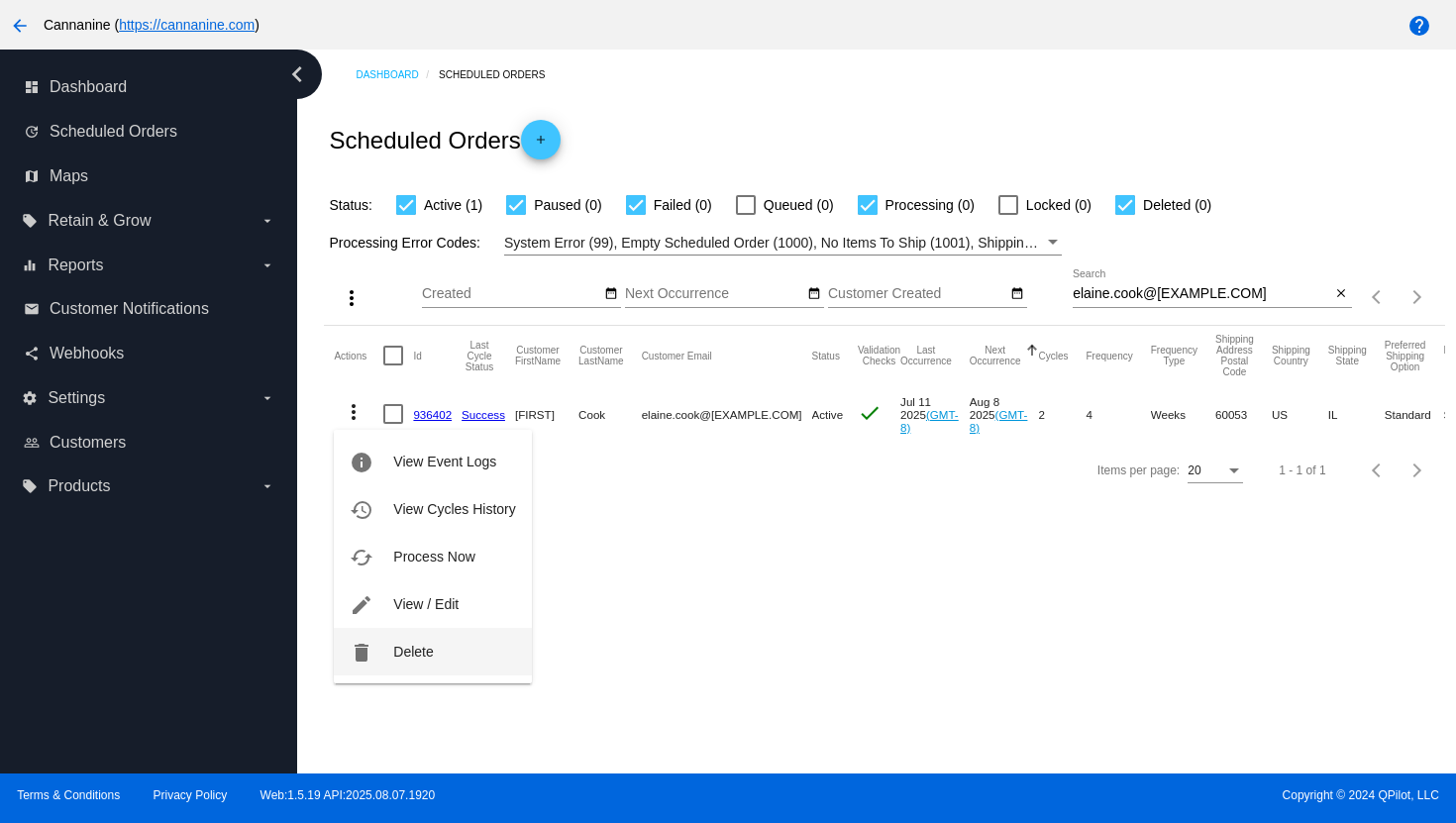 click on "delete" at bounding box center [362, 653] 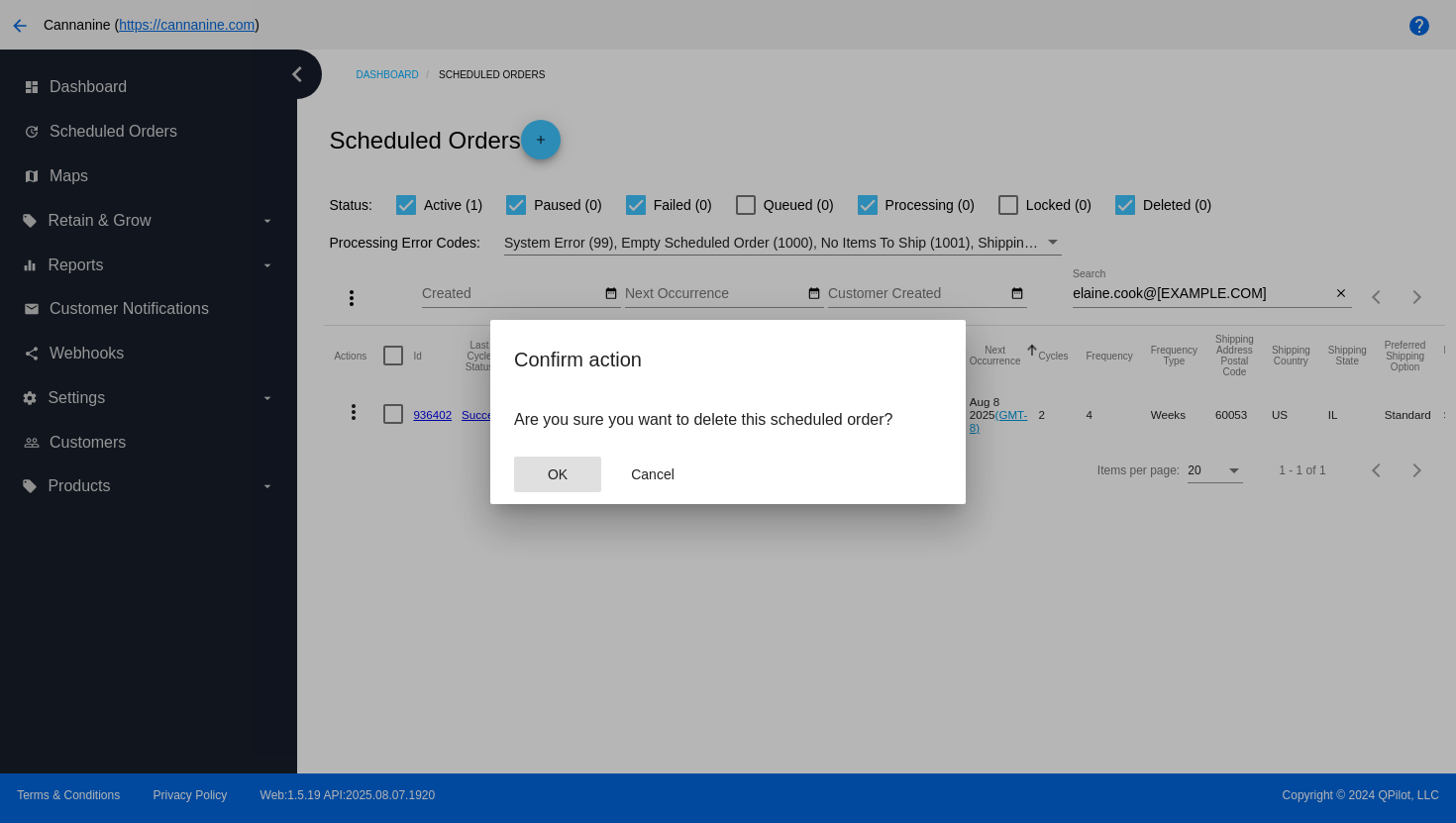click on "OK" 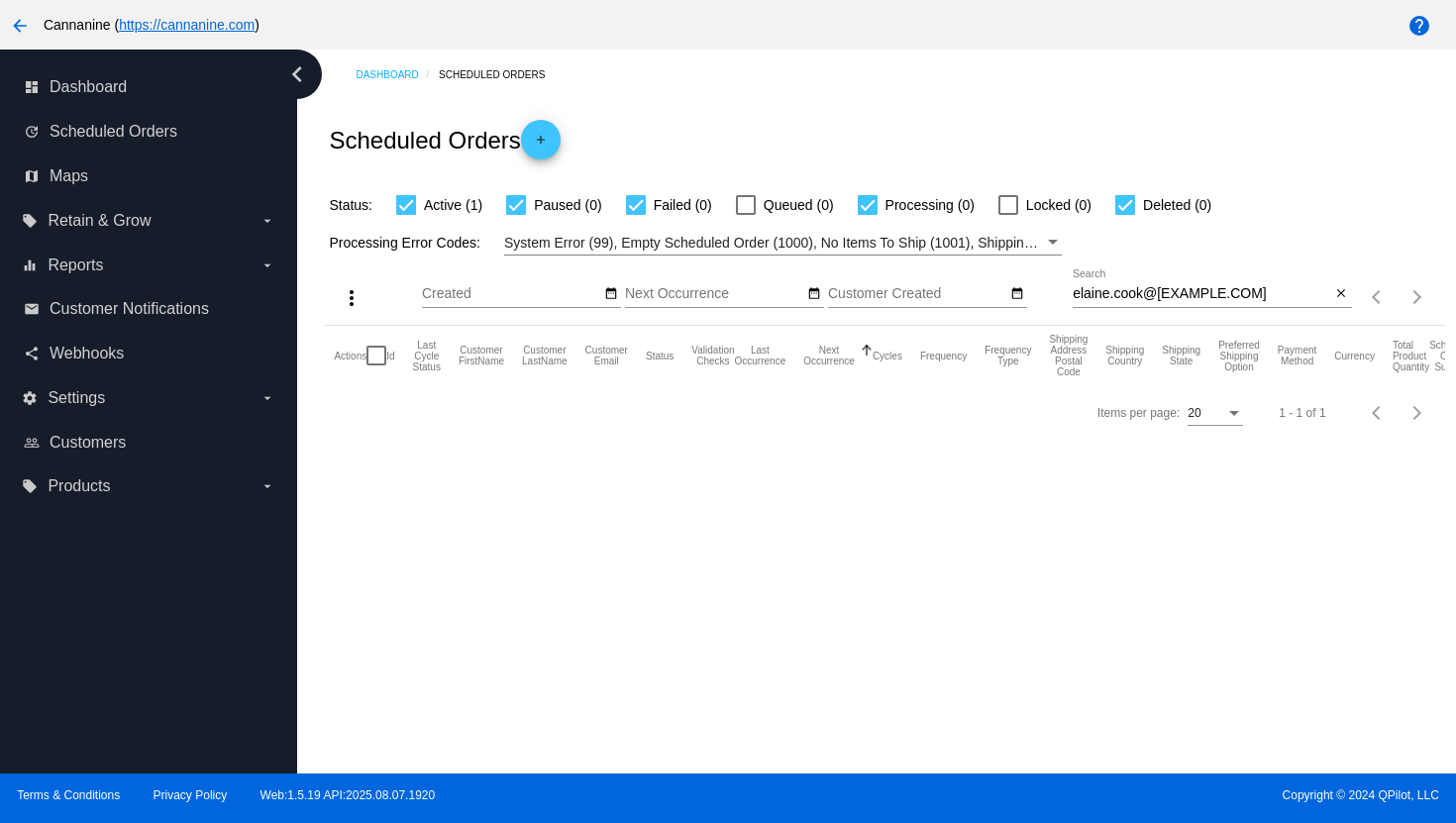 click at bounding box center [406, 205] 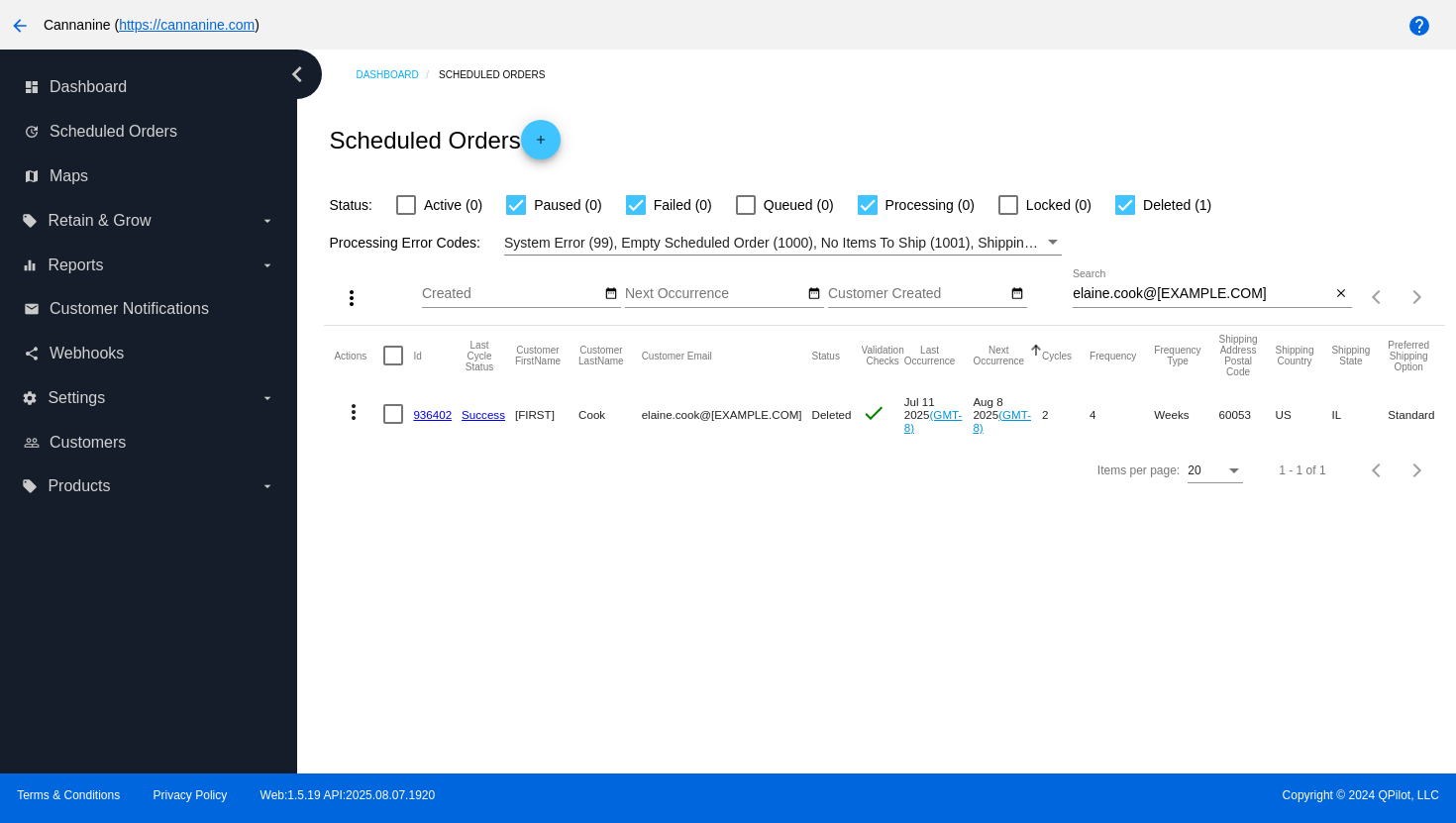 click on "more_vert" 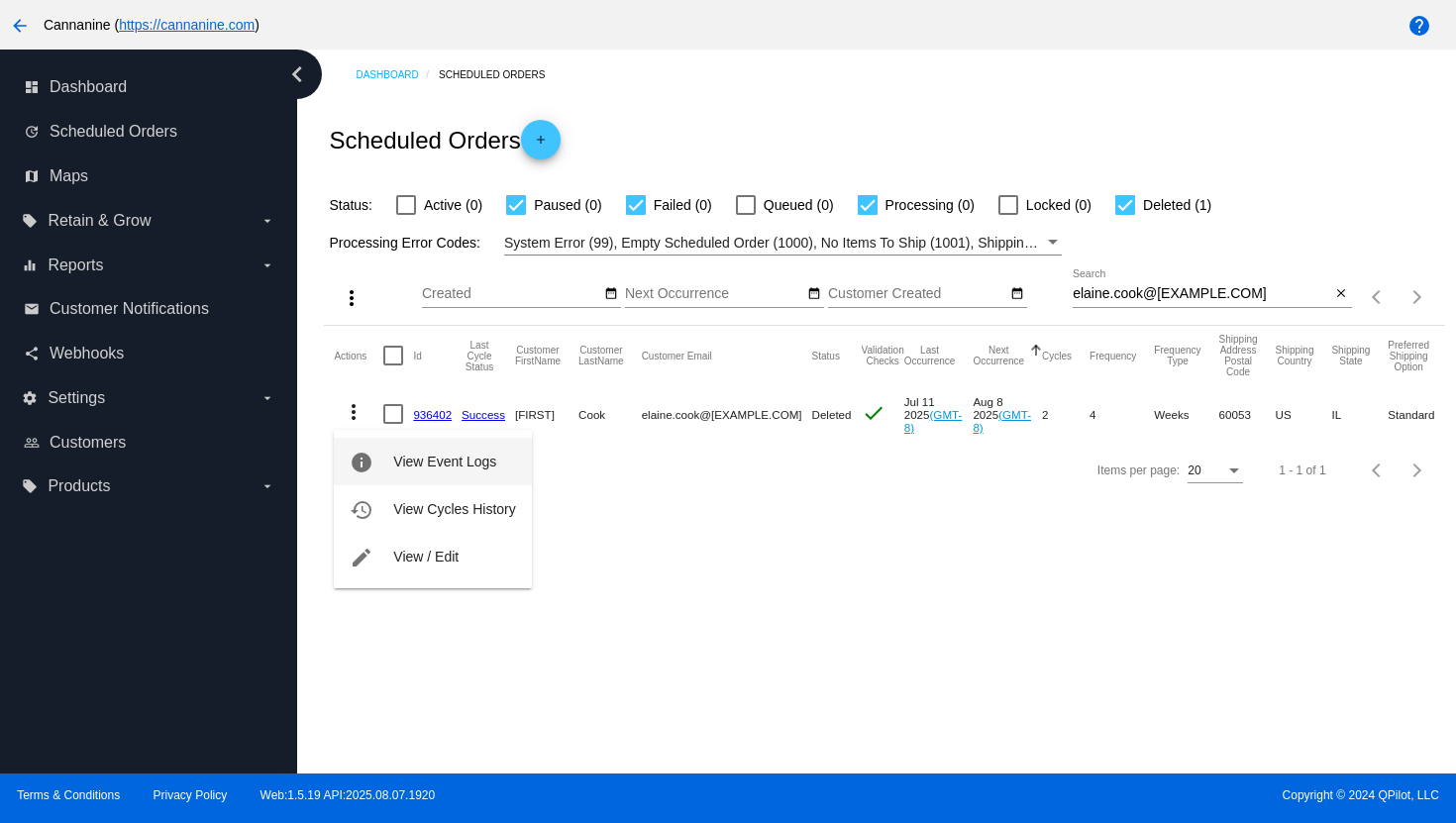 click on "View Event Logs" at bounding box center [445, 462] 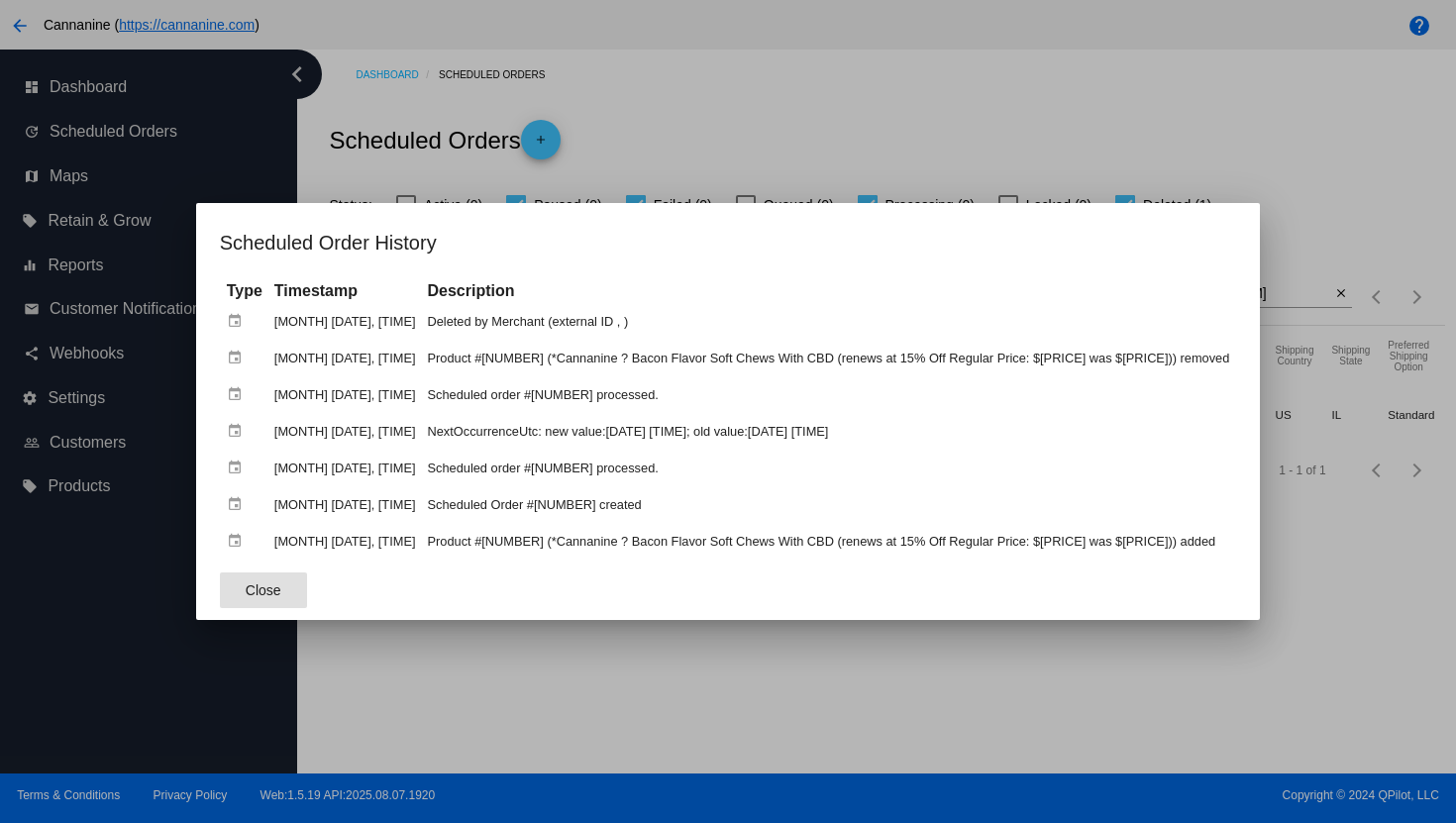 drag, startPoint x: 822, startPoint y: 73, endPoint x: 807, endPoint y: 70, distance: 15.297059 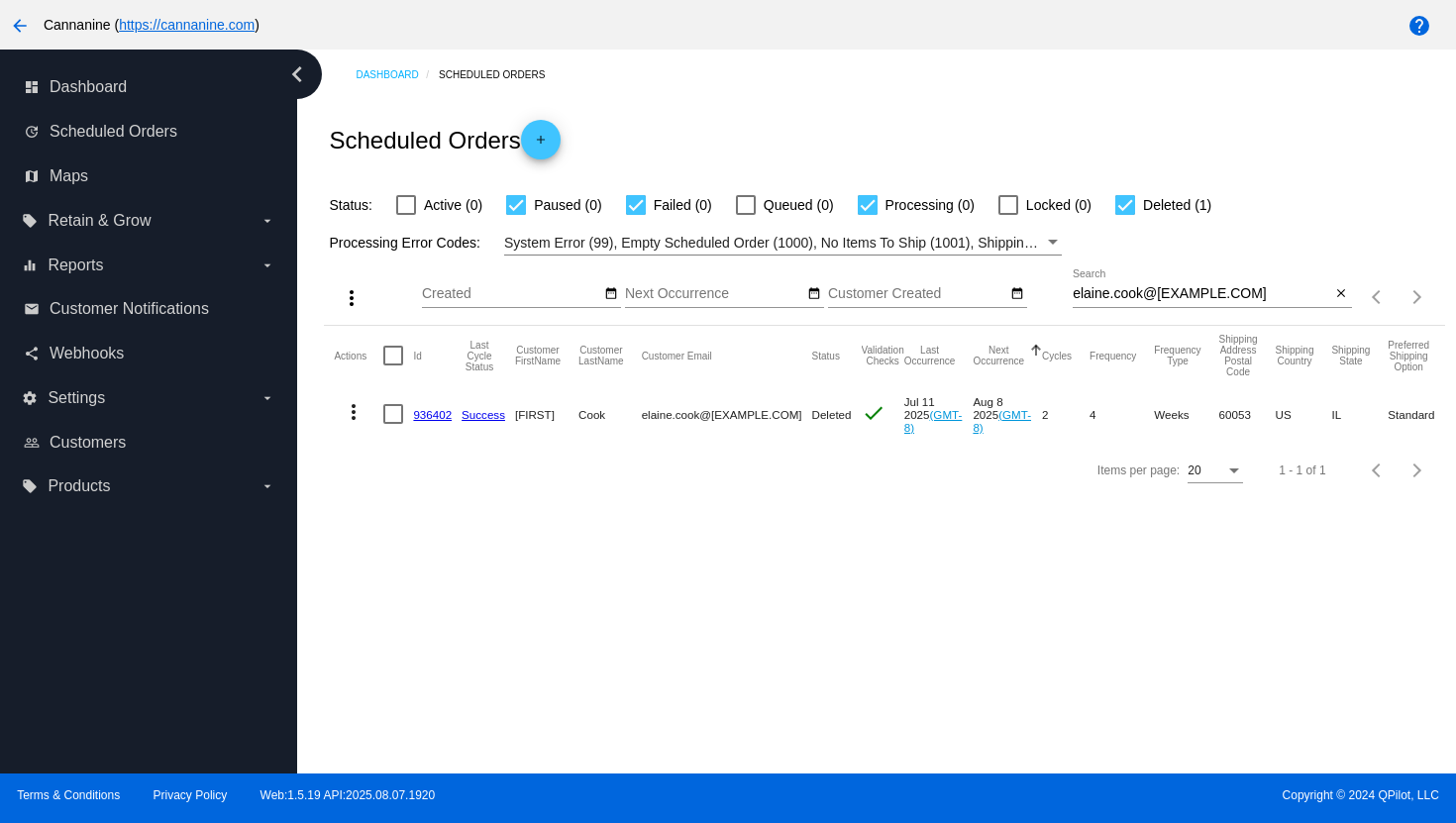 click on "elaine.cook@[EXAMPLE.COM]
Search" 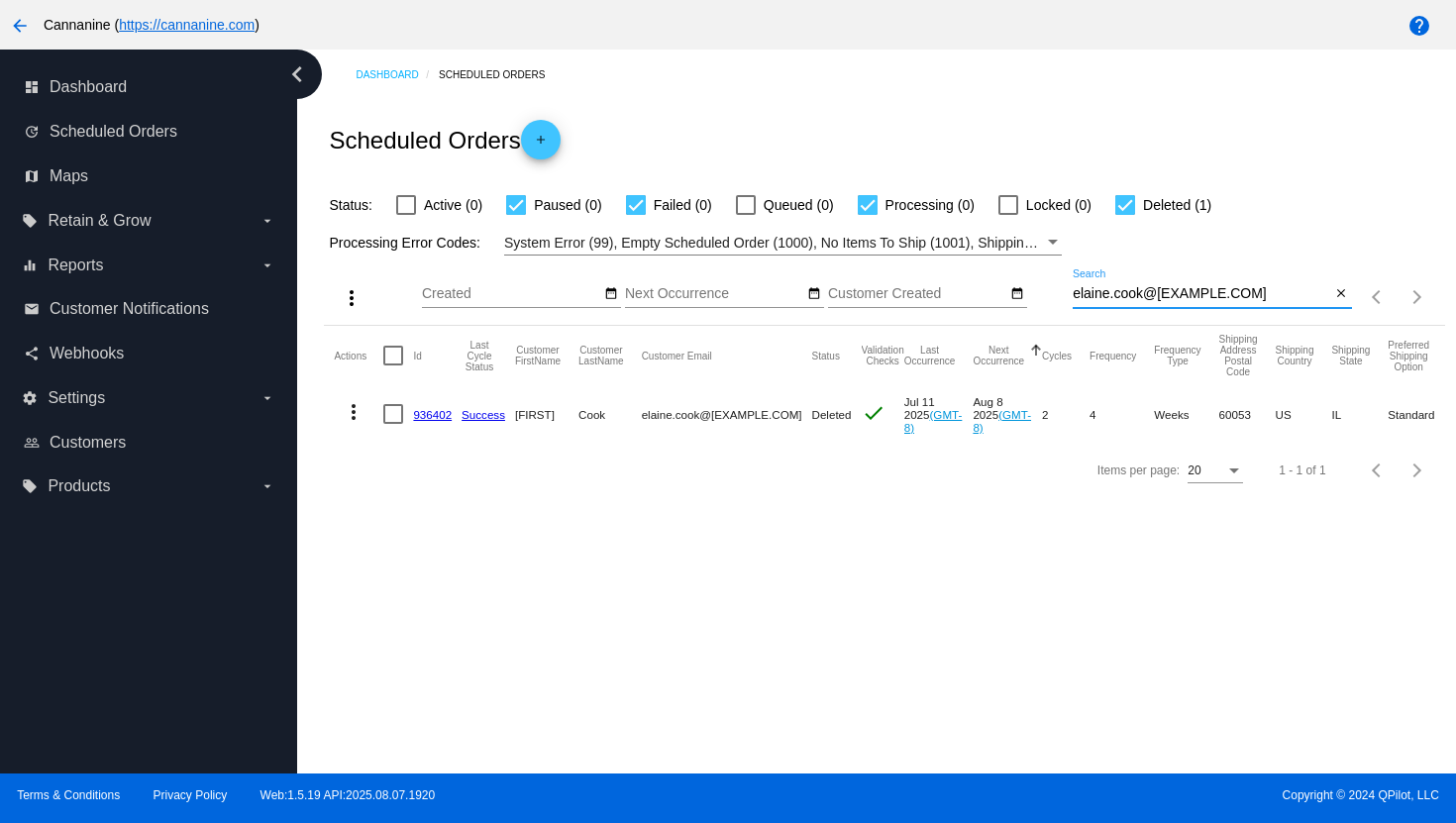 click on "elaine.cook@[EXAMPLE.COM]
Search" 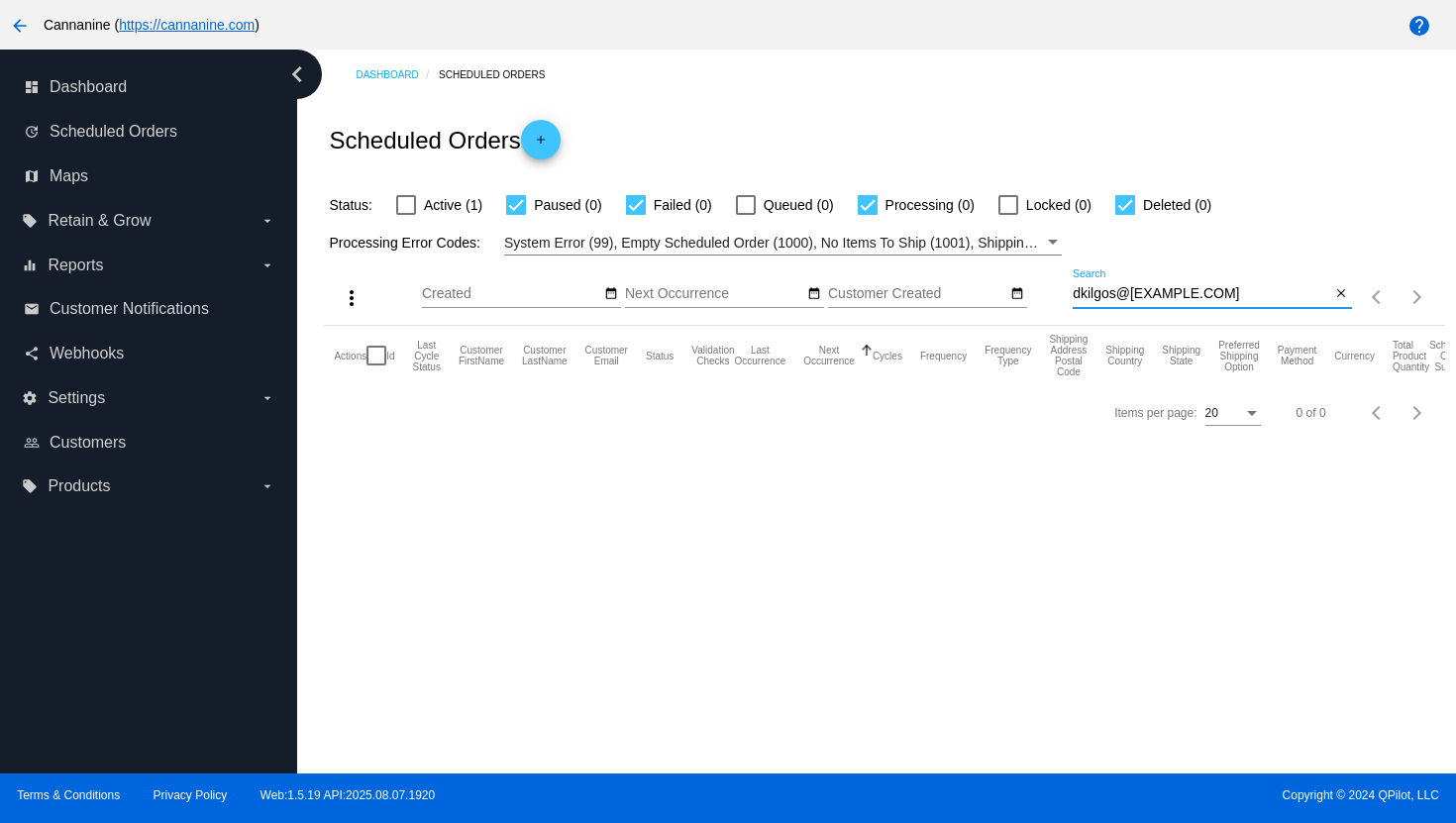 type on "dkilgos@[EXAMPLE.COM]" 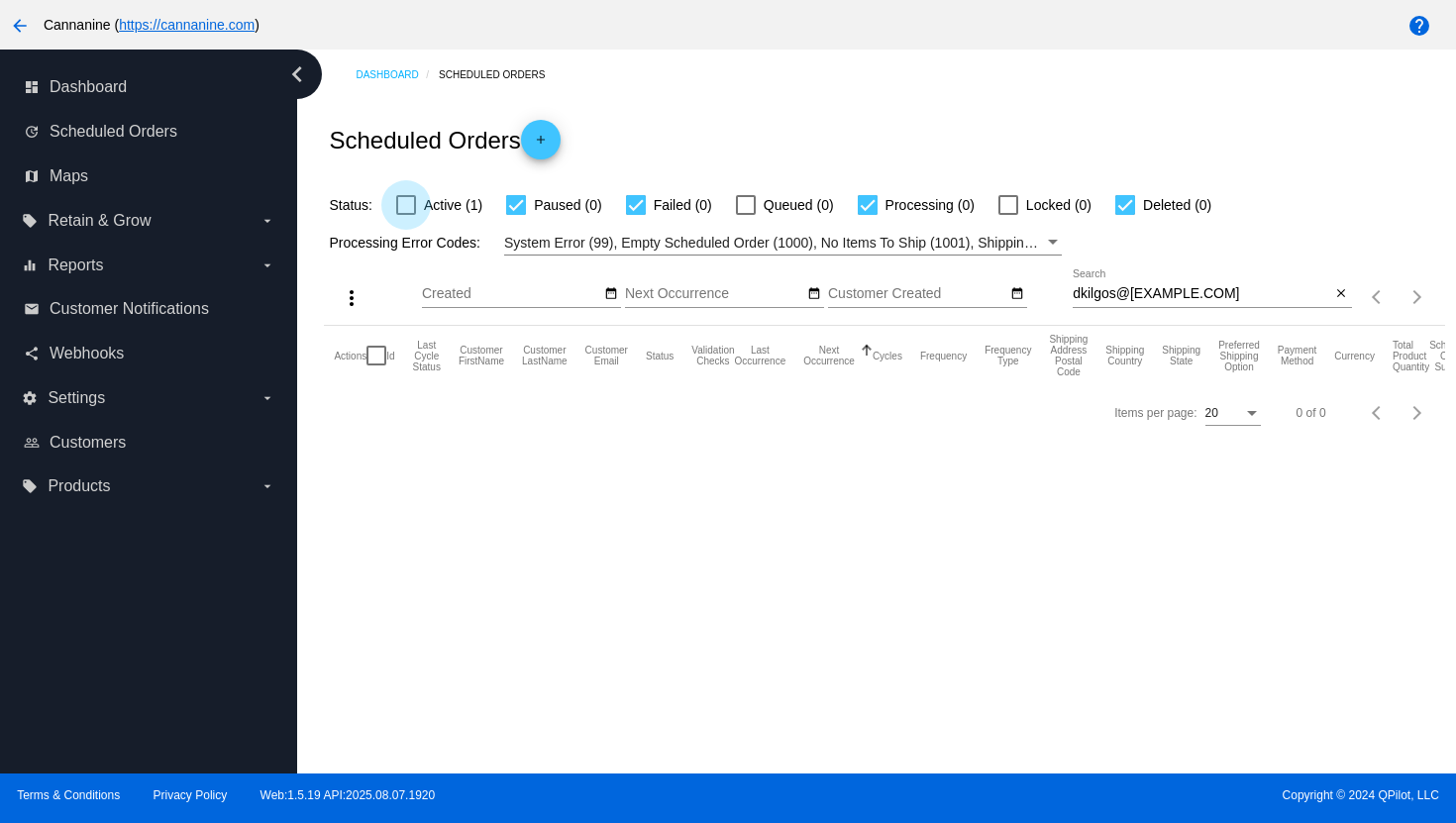 click at bounding box center [406, 205] 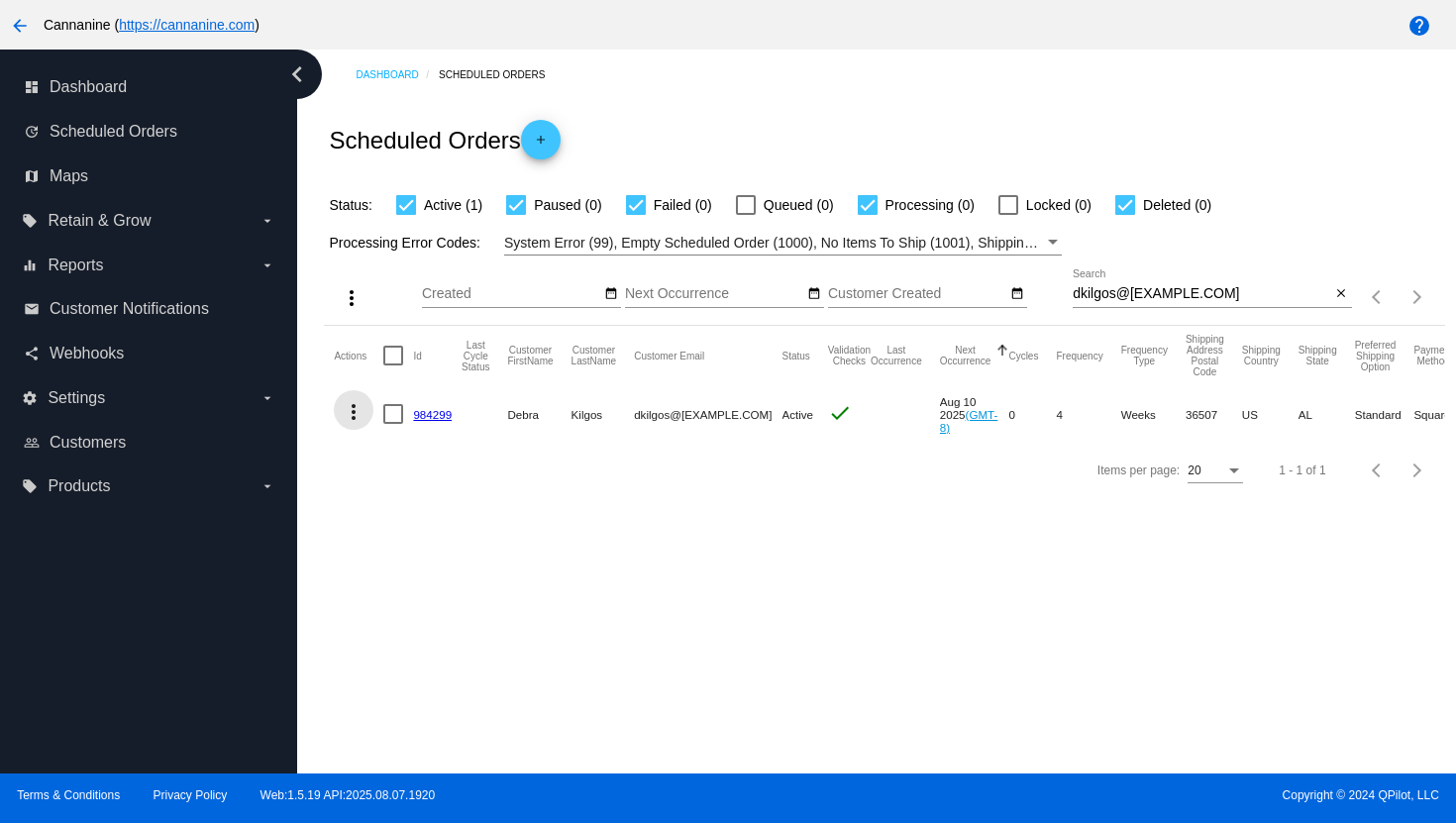 click on "more_vert" 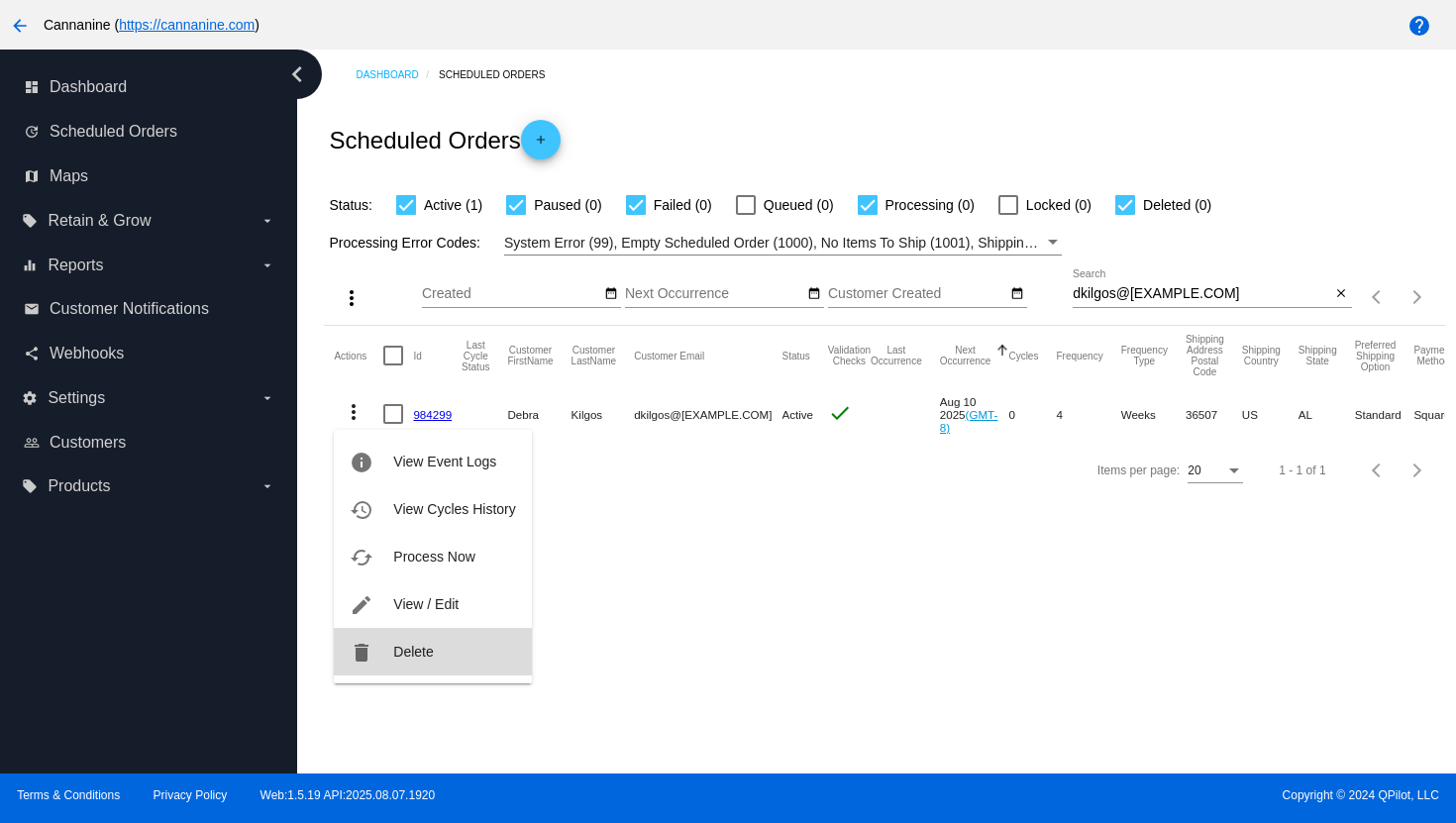 click on "delete
Delete" at bounding box center (432, 652) 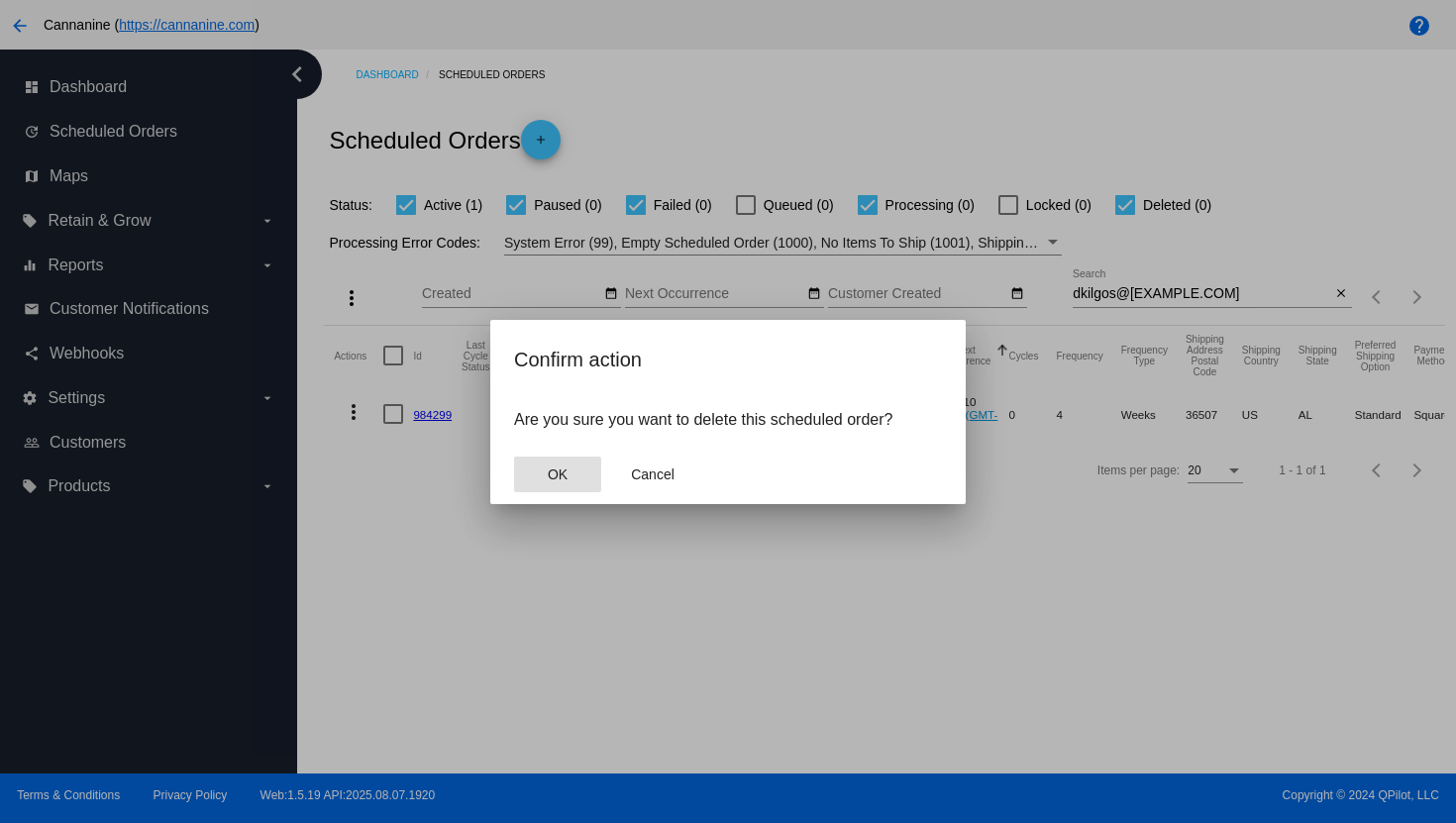 click on "OK" 